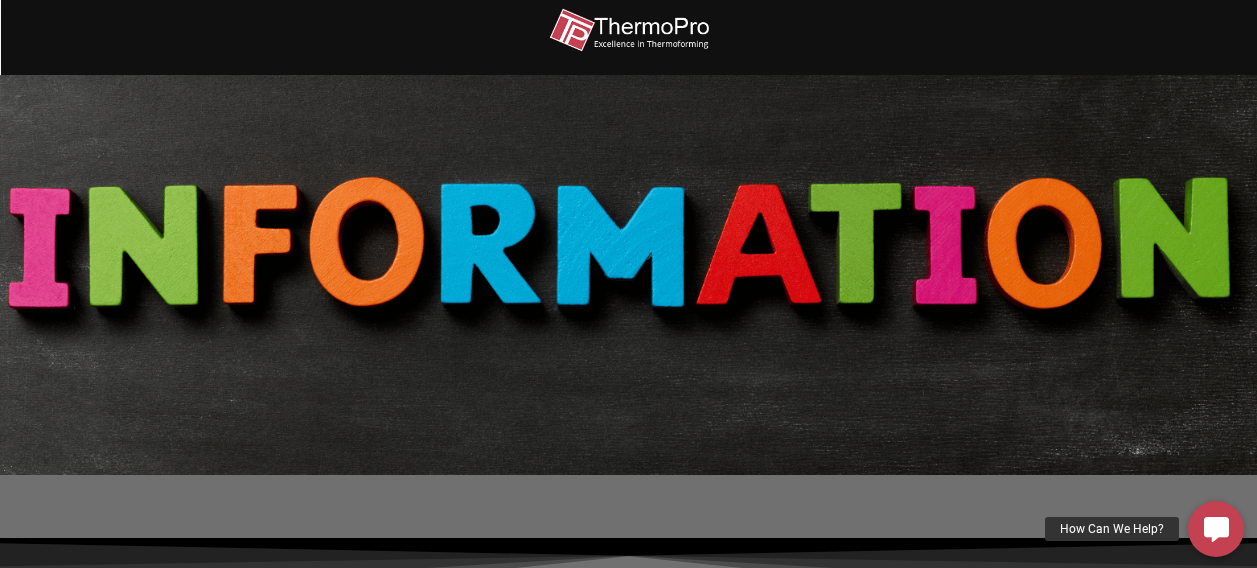 scroll, scrollTop: 400, scrollLeft: 0, axis: vertical 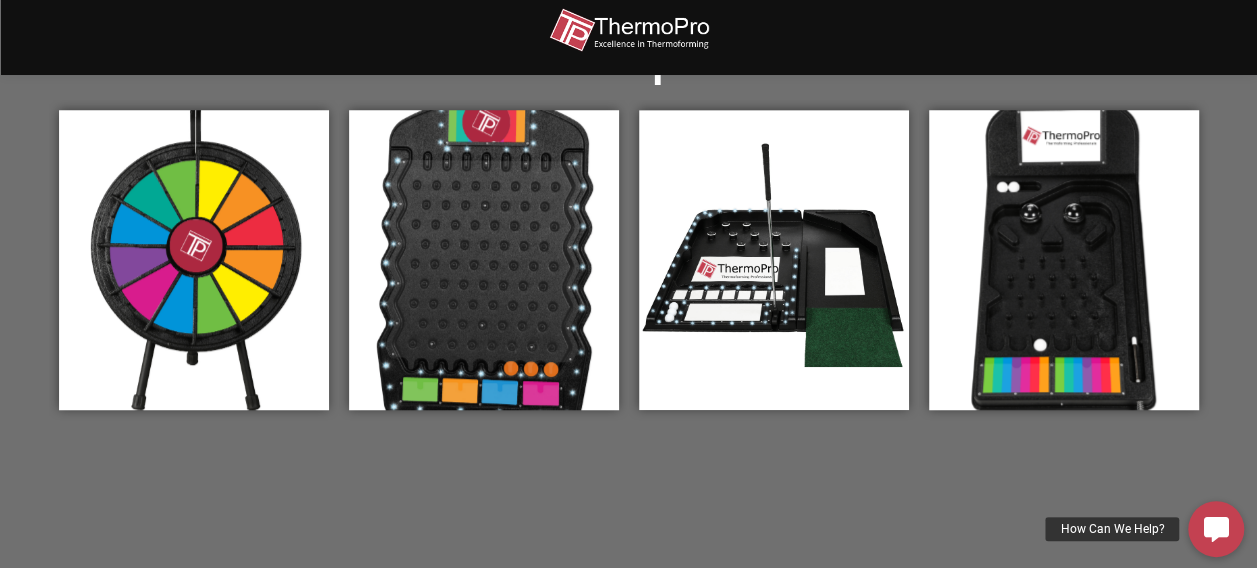 click on "Skip to content
Thank you for purchasing one of our prize games. We hope you are having fun. All of our games are made in the USA to exacting standards. That means we take pride in our product and build them to last.
DIY Templates
Prize Wheel Graphics
Prize Drop Graphics
Prize Putt Graphics
Prize Pinball Graphics
Assembly Instructions" at bounding box center [628, 448] 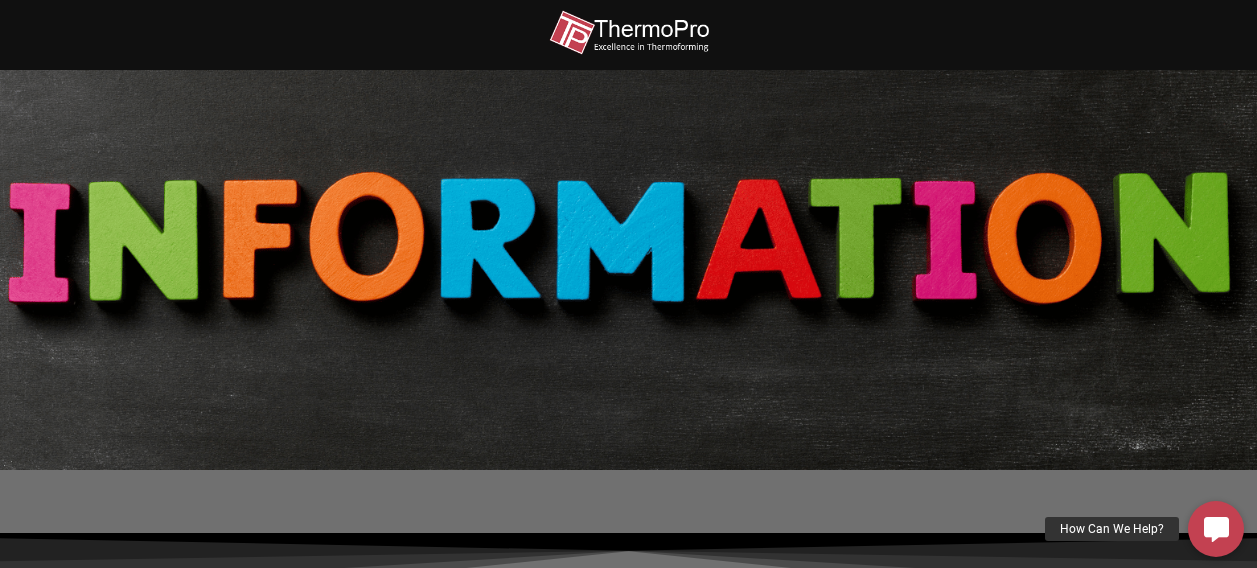 scroll, scrollTop: 0, scrollLeft: 0, axis: both 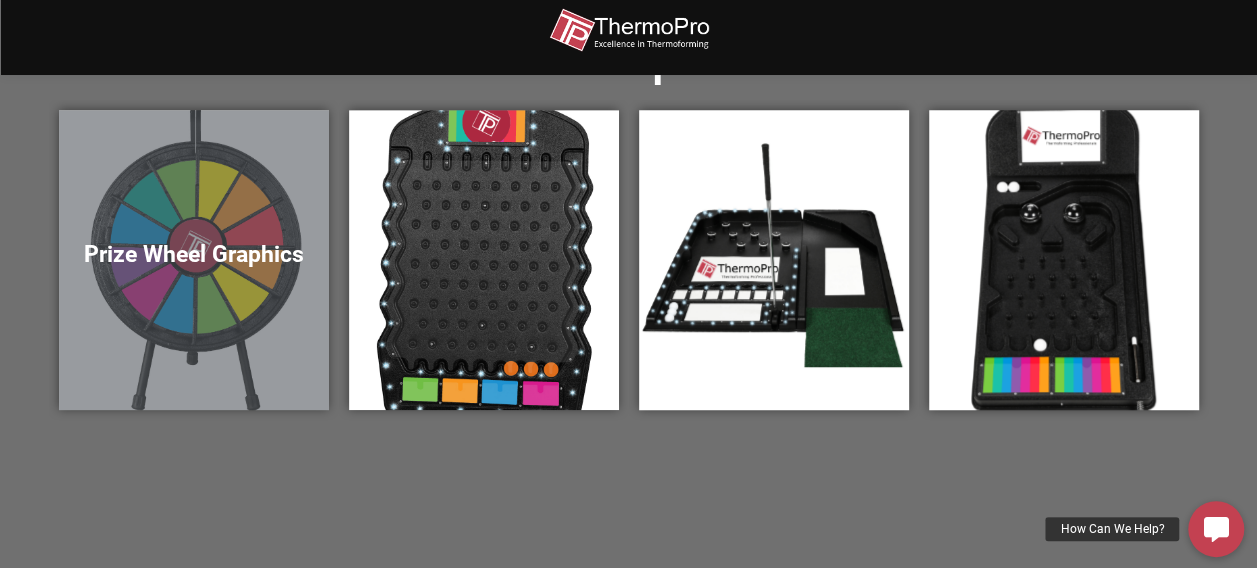 click on "Prize Wheel Graphics" at bounding box center (194, 255) 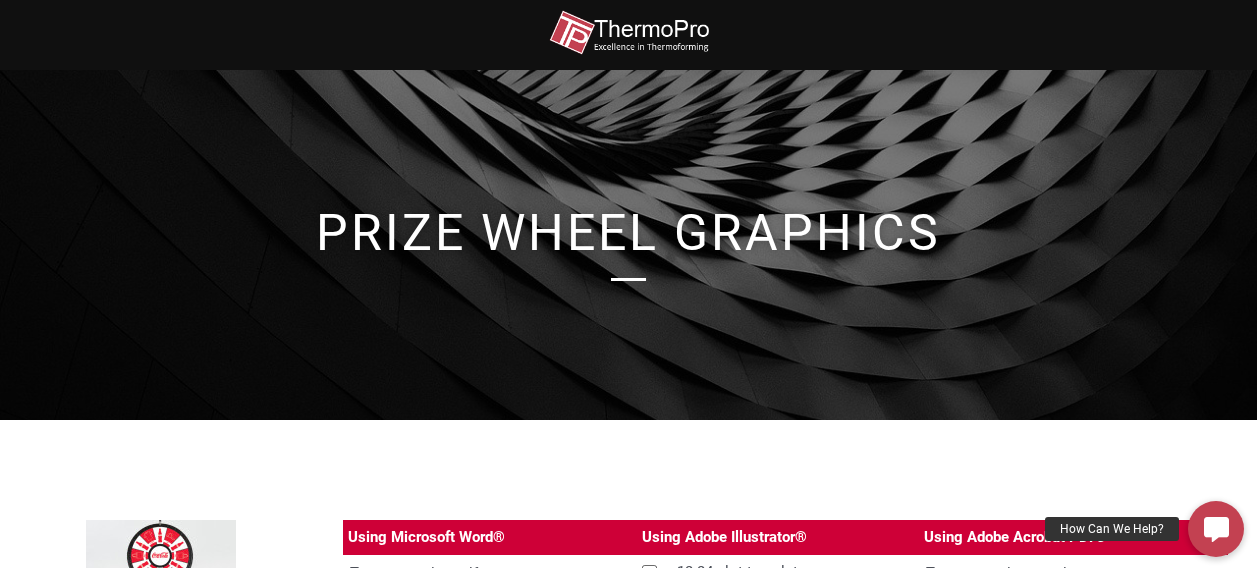 scroll, scrollTop: 76, scrollLeft: 0, axis: vertical 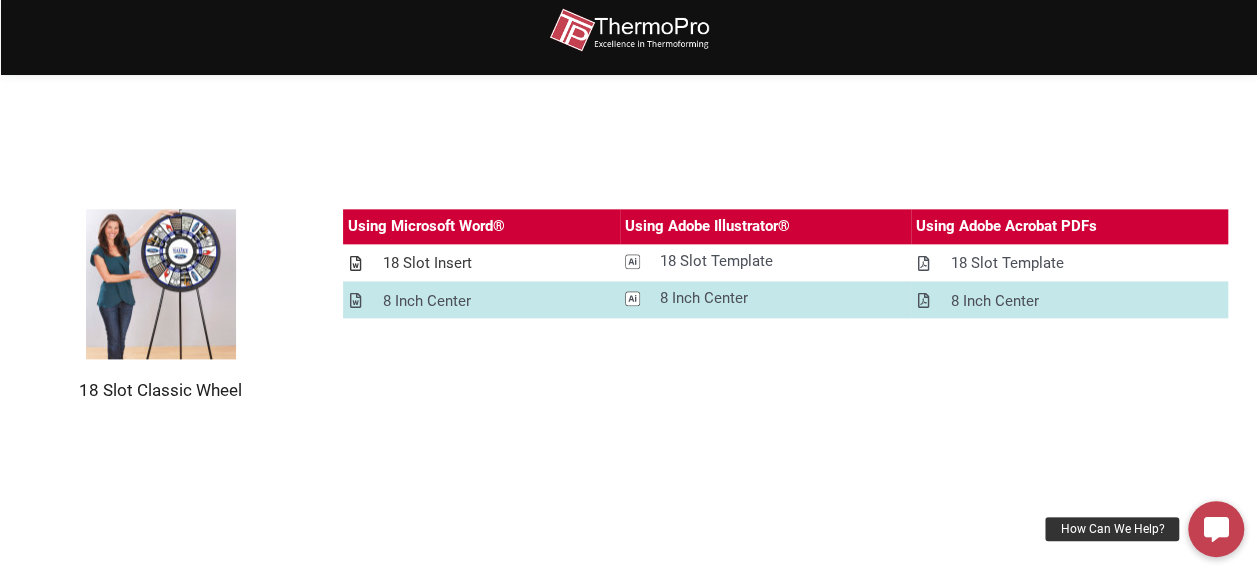 click on "18 Slot Insert" at bounding box center (427, 263) 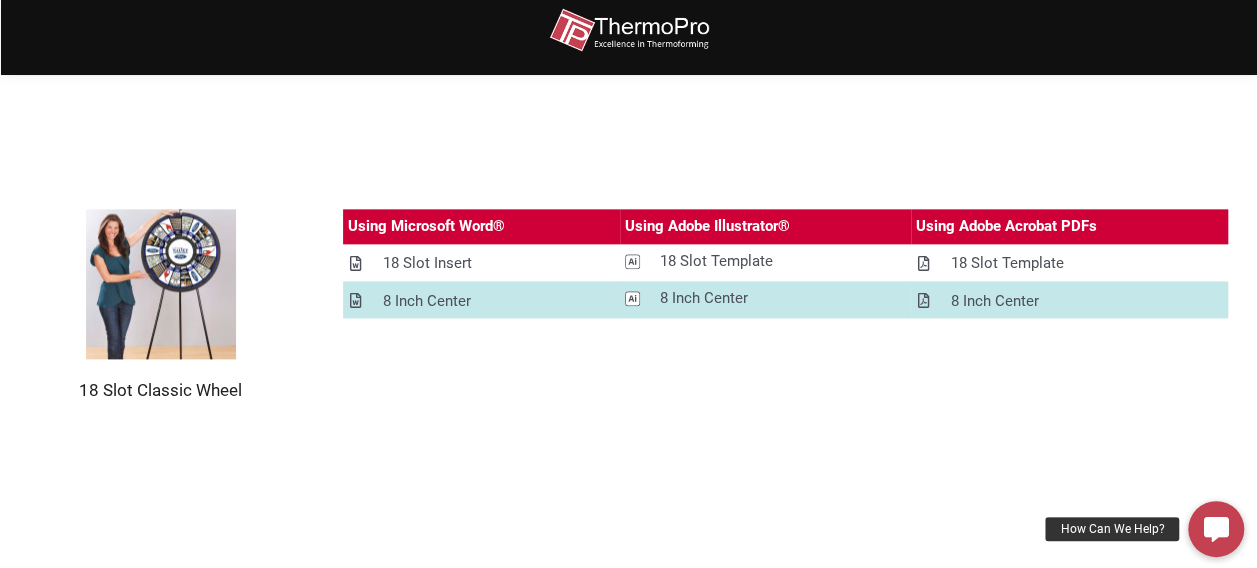 click on "18 Slot Classic Wheel
Using Microsoft Word® Using Adobe Illustrator® Using Adobe Acrobat PDFs
18 Slot Insert .cls-1{fill:#fff;stroke:#000;stroke-miterlimit:10;stroke-width:10px;} 18 Slot Template 18 Slot Template 8 Inch Center .cls-1{fill:#fff;stroke:#000;stroke-miterlimit:10;stroke-width:10px;} 8 Inch Center 8 Inch Center" at bounding box center (628, 305) 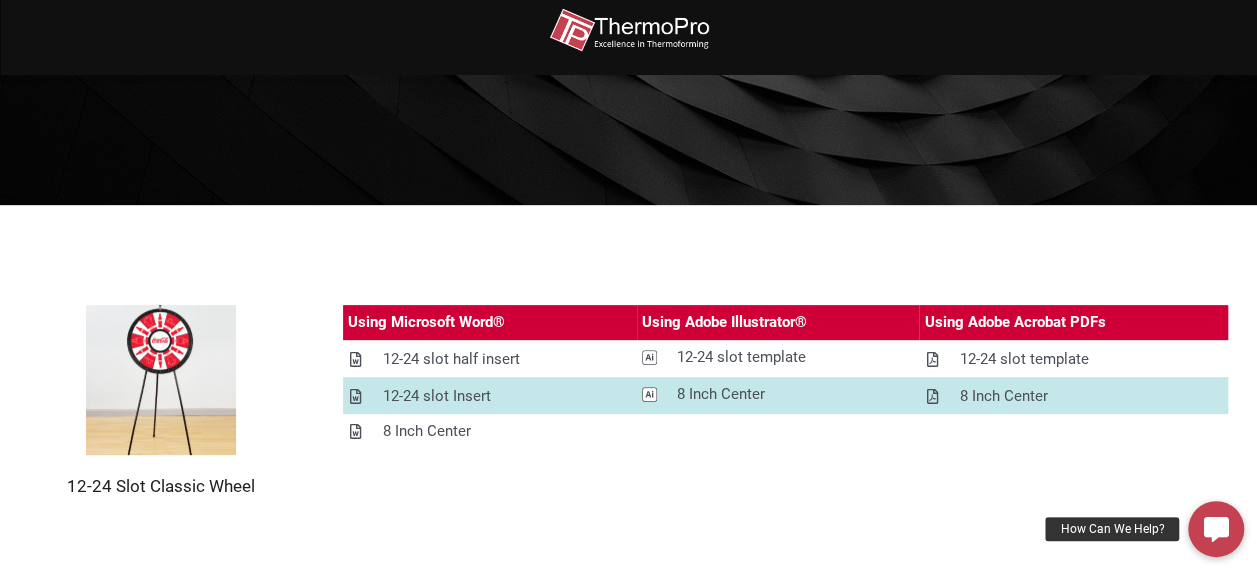 scroll, scrollTop: 100, scrollLeft: 0, axis: vertical 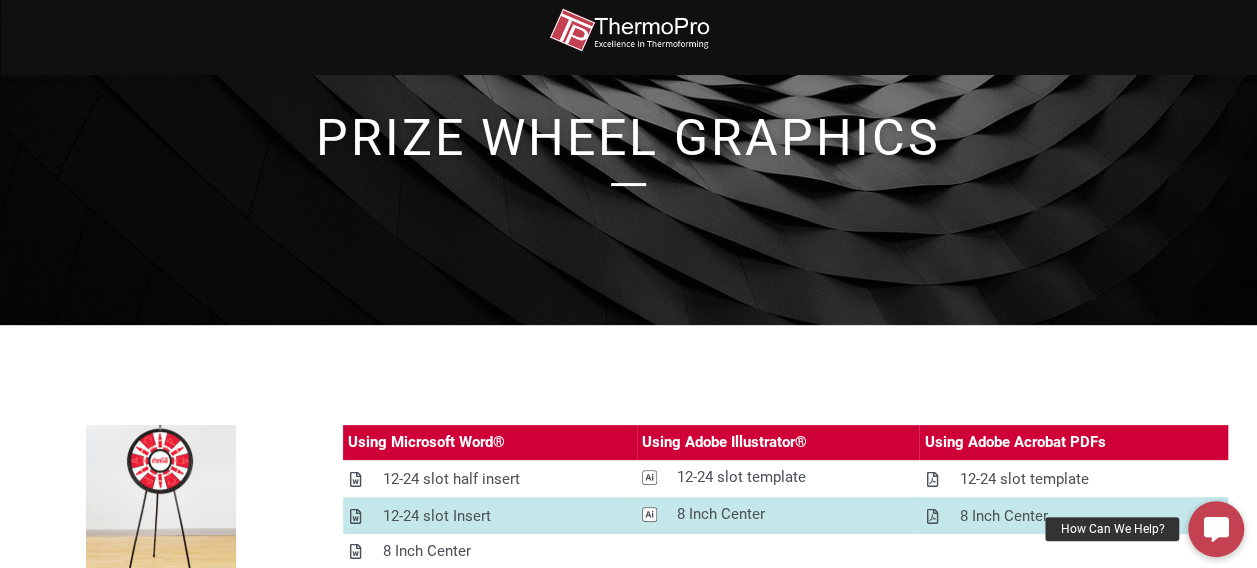 click on "12-24 Slot Classic Wheel
Using Microsoft Word® Using Adobe Illustrator® Using Adobe Acrobat PDFs
12-24 slot half insert .cls-1{fill:#fff;stroke:#000;stroke-miterlimit:10;stroke-width:10px;} 12-24 slot template 12-24 slot template 12-24 slot Insert .cls-1{fill:#fff;stroke:#000;stroke-miterlimit:10;stroke-width:10px;} 8 Inch Center 8 Inch Center 8 Inch Center" at bounding box center (628, 521) 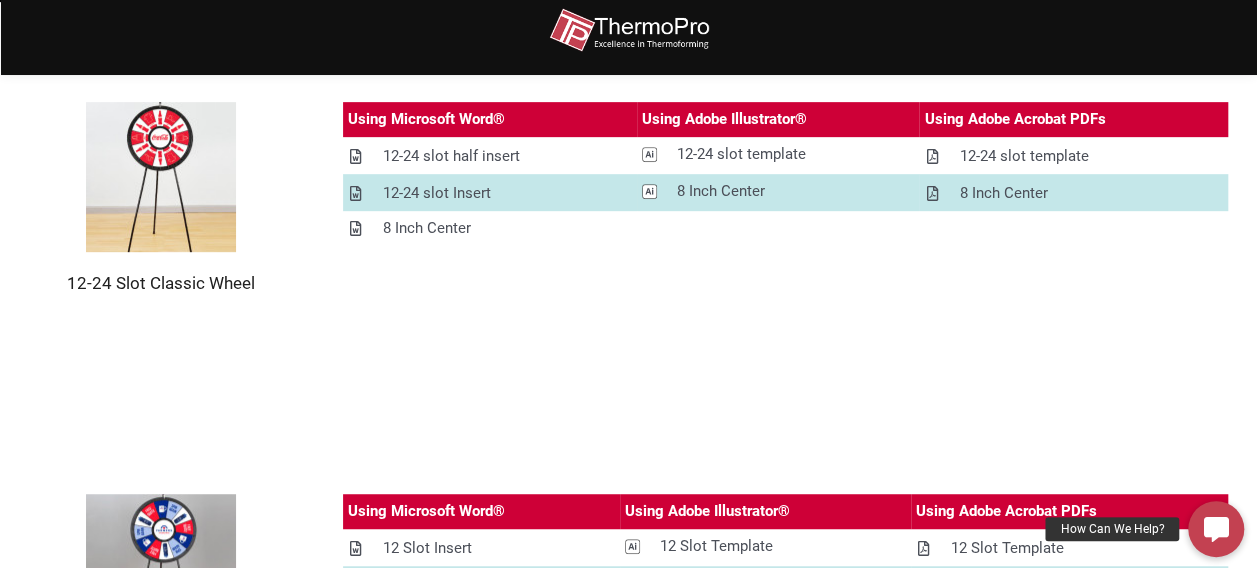 scroll, scrollTop: 300, scrollLeft: 0, axis: vertical 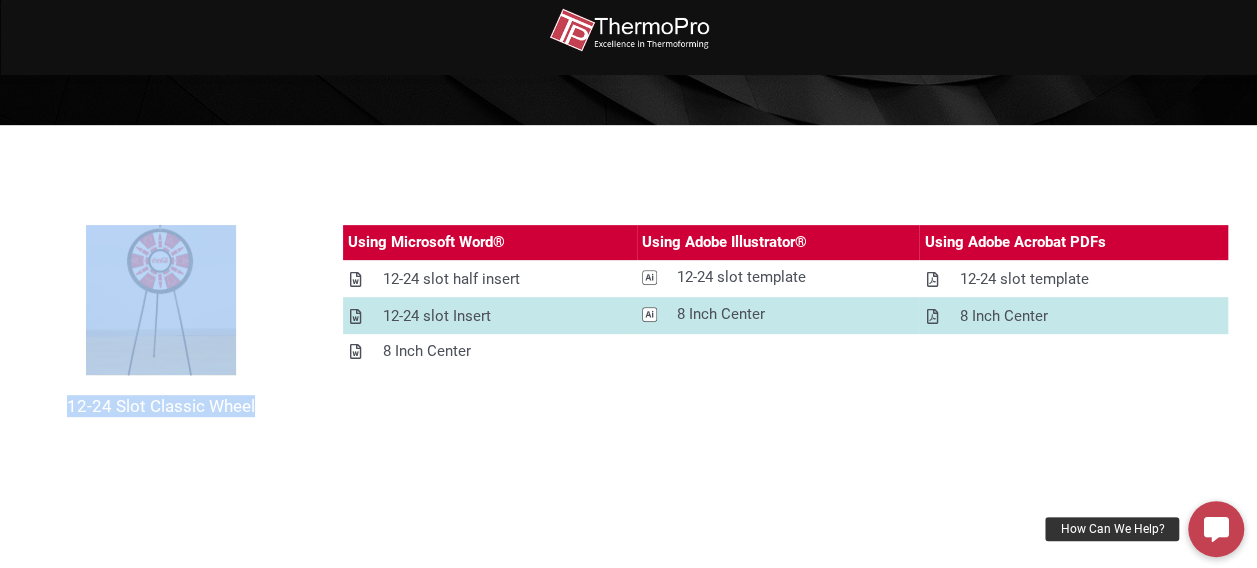 drag, startPoint x: 589, startPoint y: 444, endPoint x: 148, endPoint y: 333, distance: 454.75488 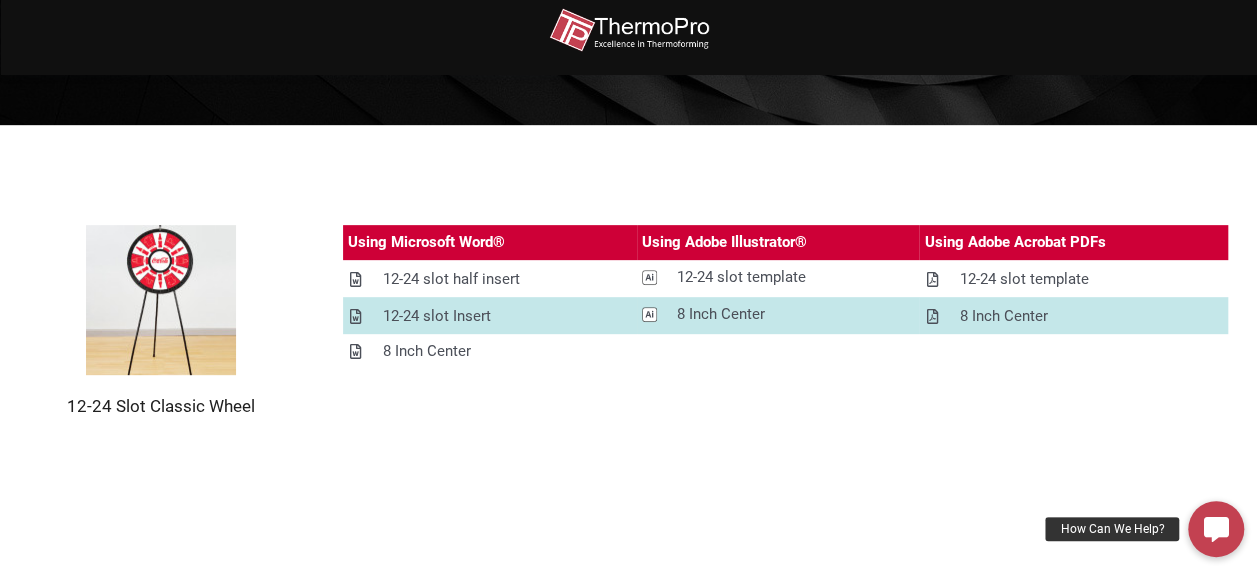 click on "12-24 Slot Classic Wheel
Using Microsoft Word® Using Adobe Illustrator® Using Adobe Acrobat PDFs
12-24 slot half insert .cls-1{fill:#fff;stroke:#000;stroke-miterlimit:10;stroke-width:10px;} 12-24 slot template 12-24 slot template 12-24 slot Insert .cls-1{fill:#fff;stroke:#000;stroke-miterlimit:10;stroke-width:10px;} 8 Inch Center 8 Inch Center 8 Inch Center" at bounding box center (628, 321) 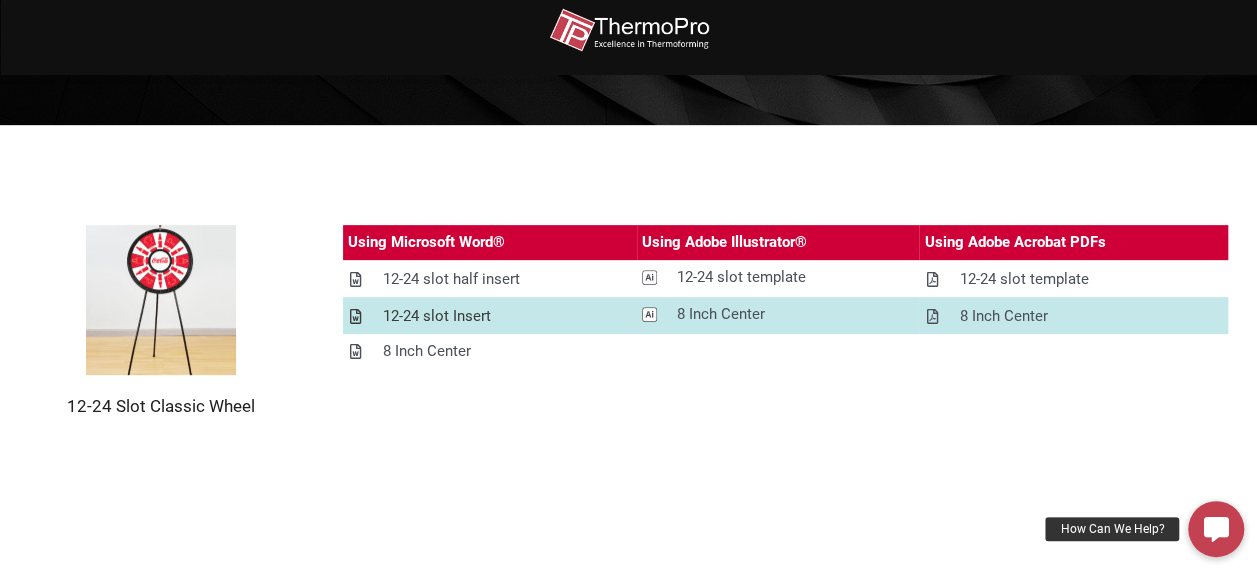 click on "12-24 slot Insert" at bounding box center (437, 316) 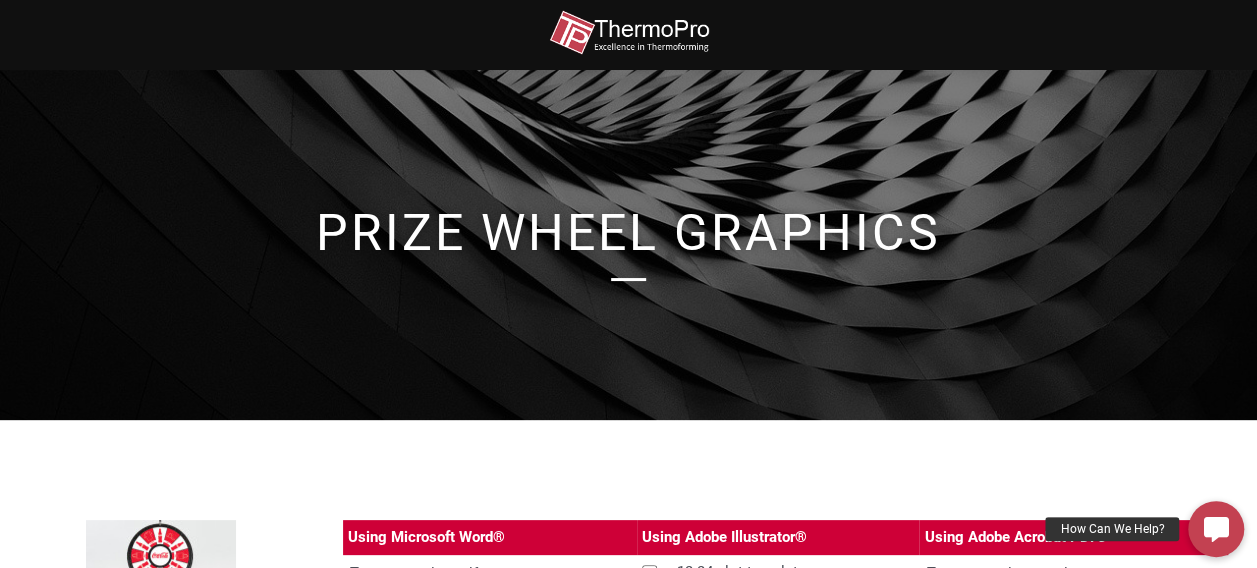 scroll, scrollTop: 0, scrollLeft: 0, axis: both 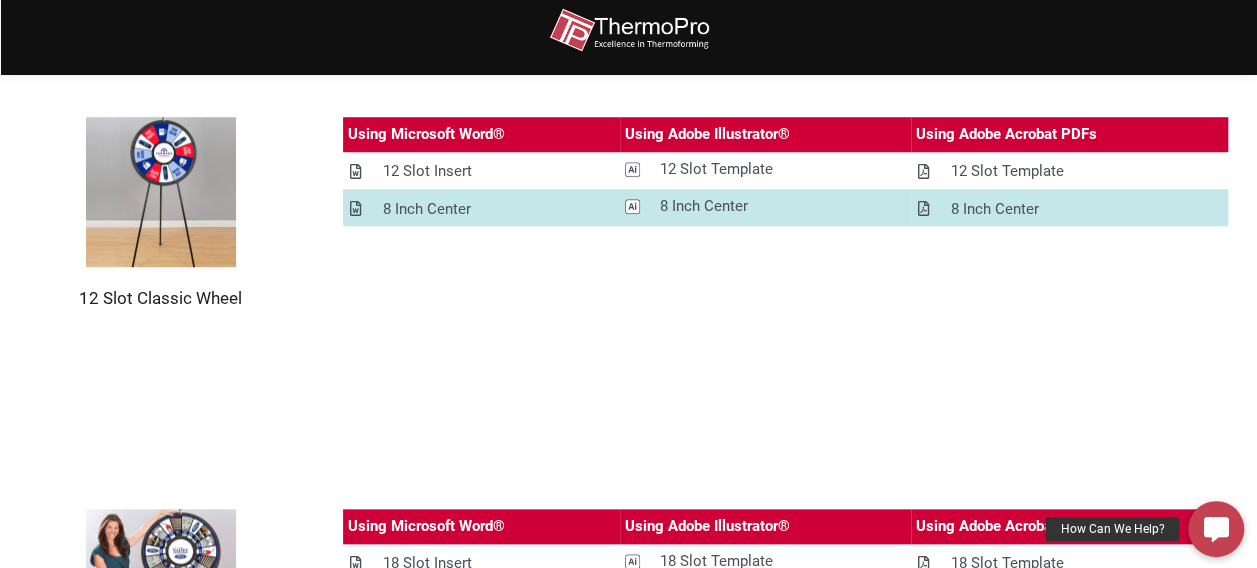 click at bounding box center (161, 192) 